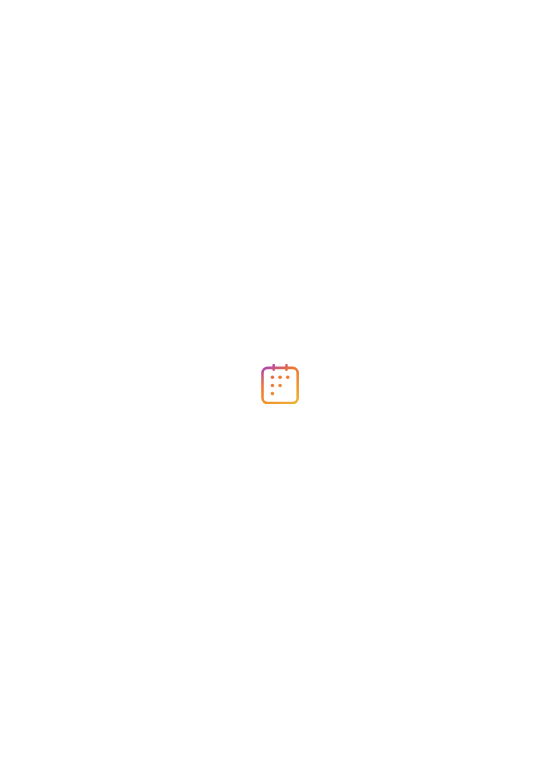 scroll, scrollTop: 0, scrollLeft: 0, axis: both 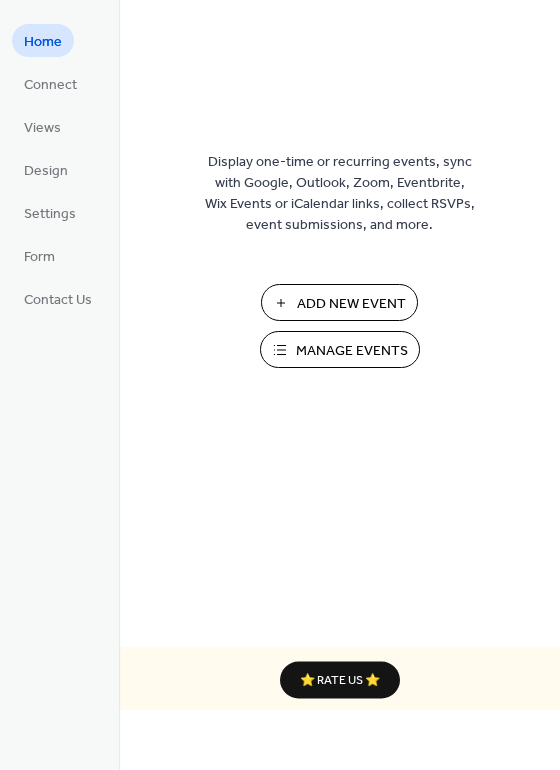 click on "Add New Event" at bounding box center [351, 304] 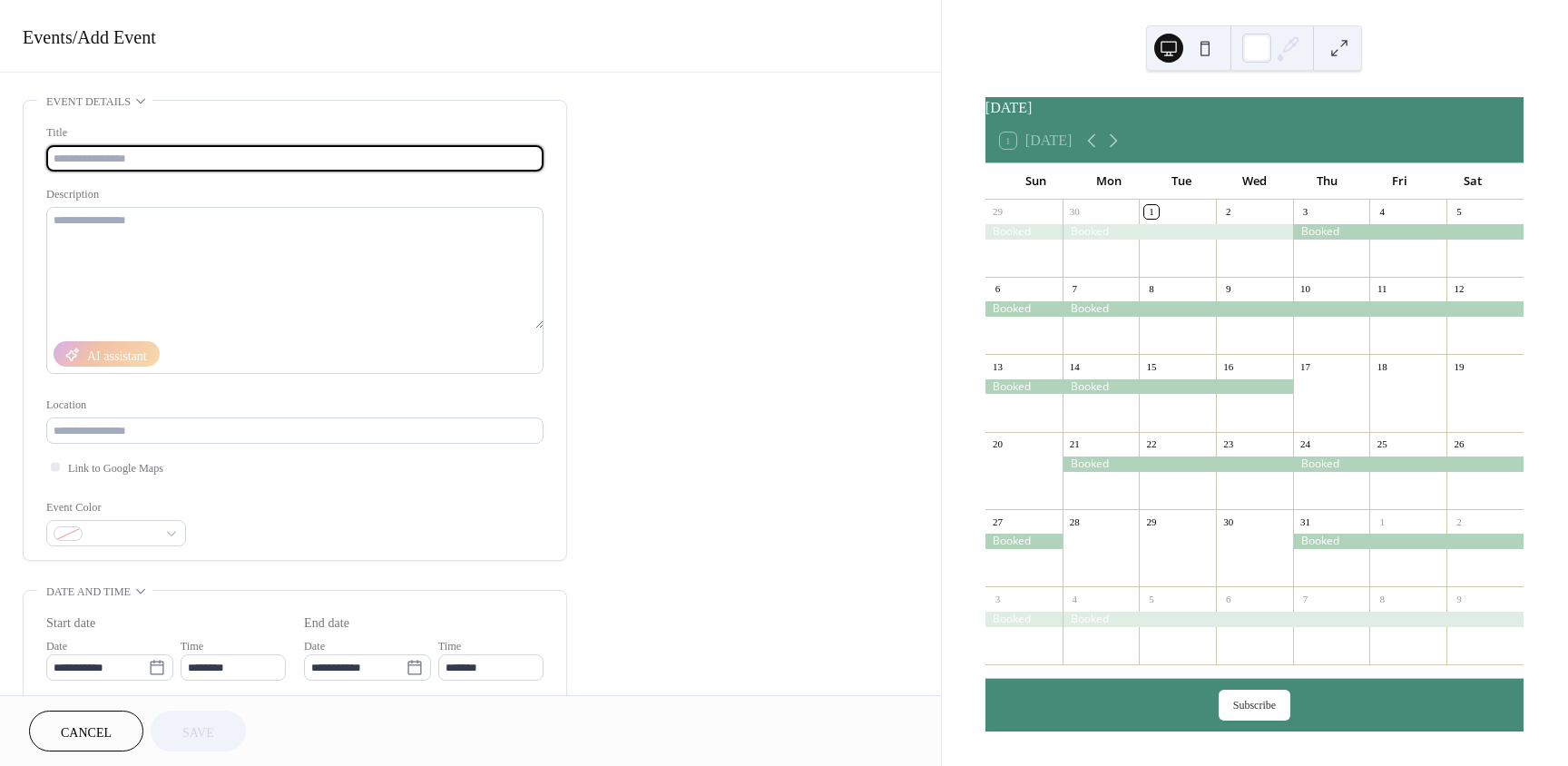 scroll, scrollTop: 0, scrollLeft: 0, axis: both 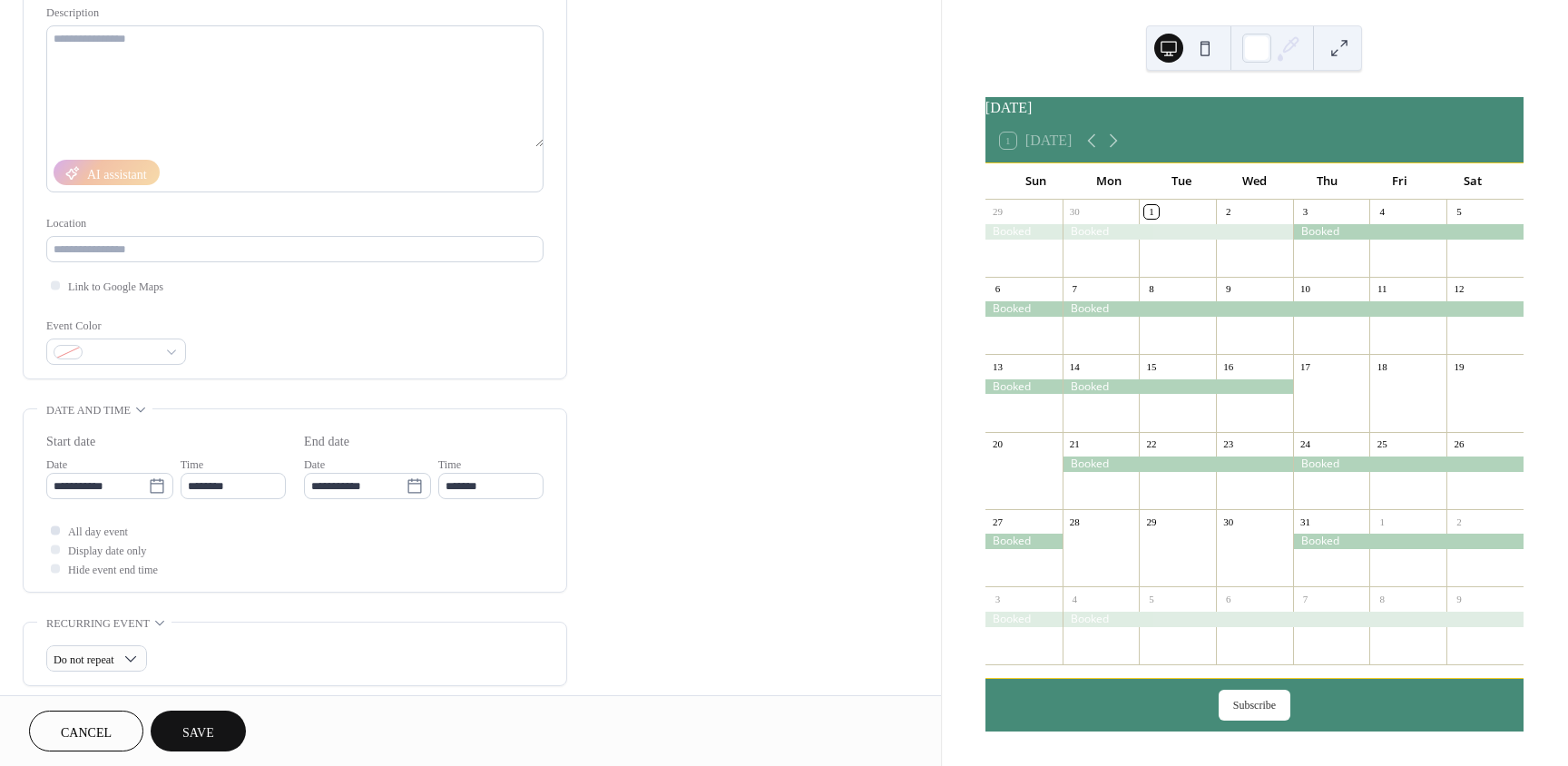 type on "******" 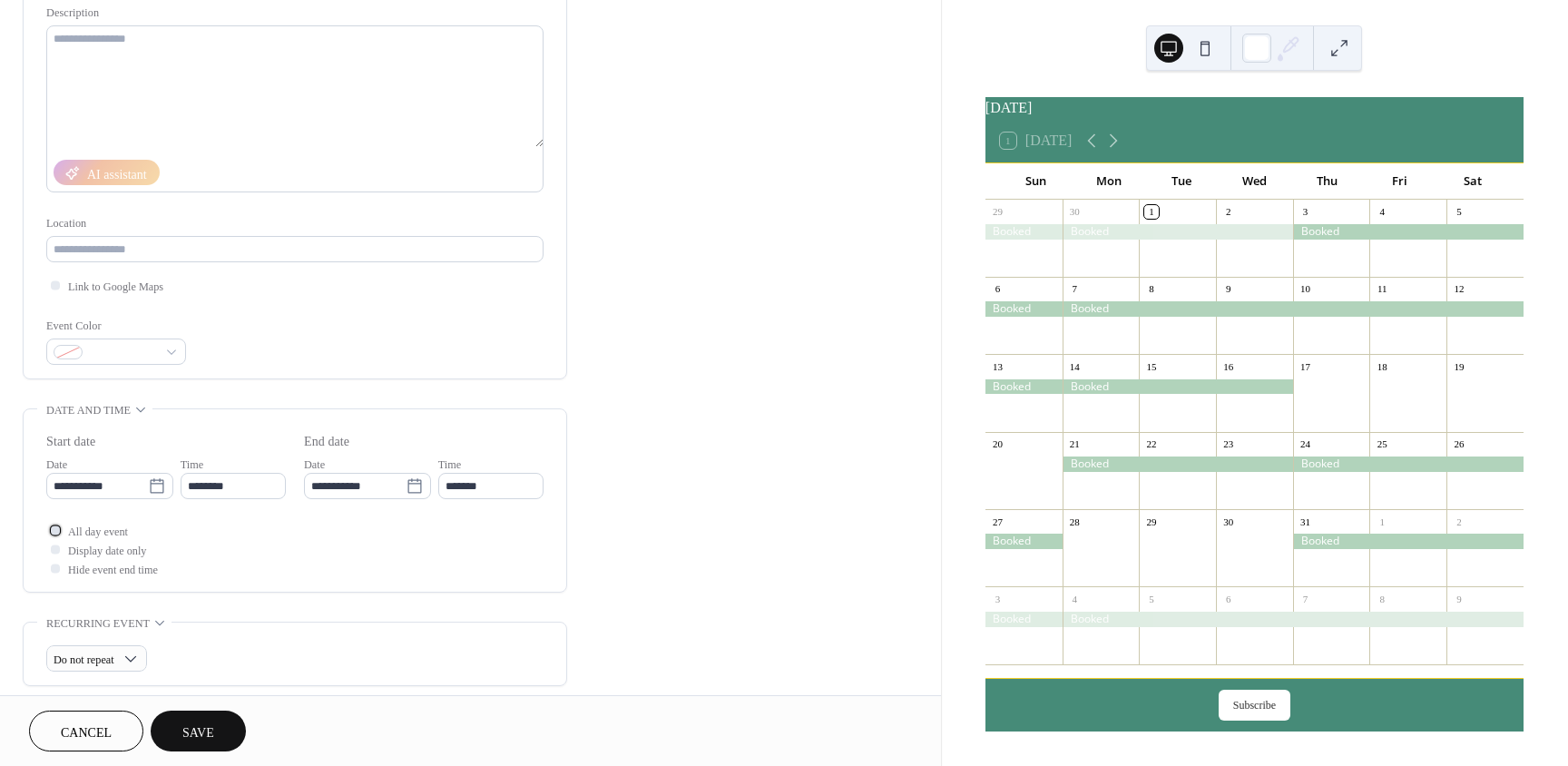 click at bounding box center [55, 530] 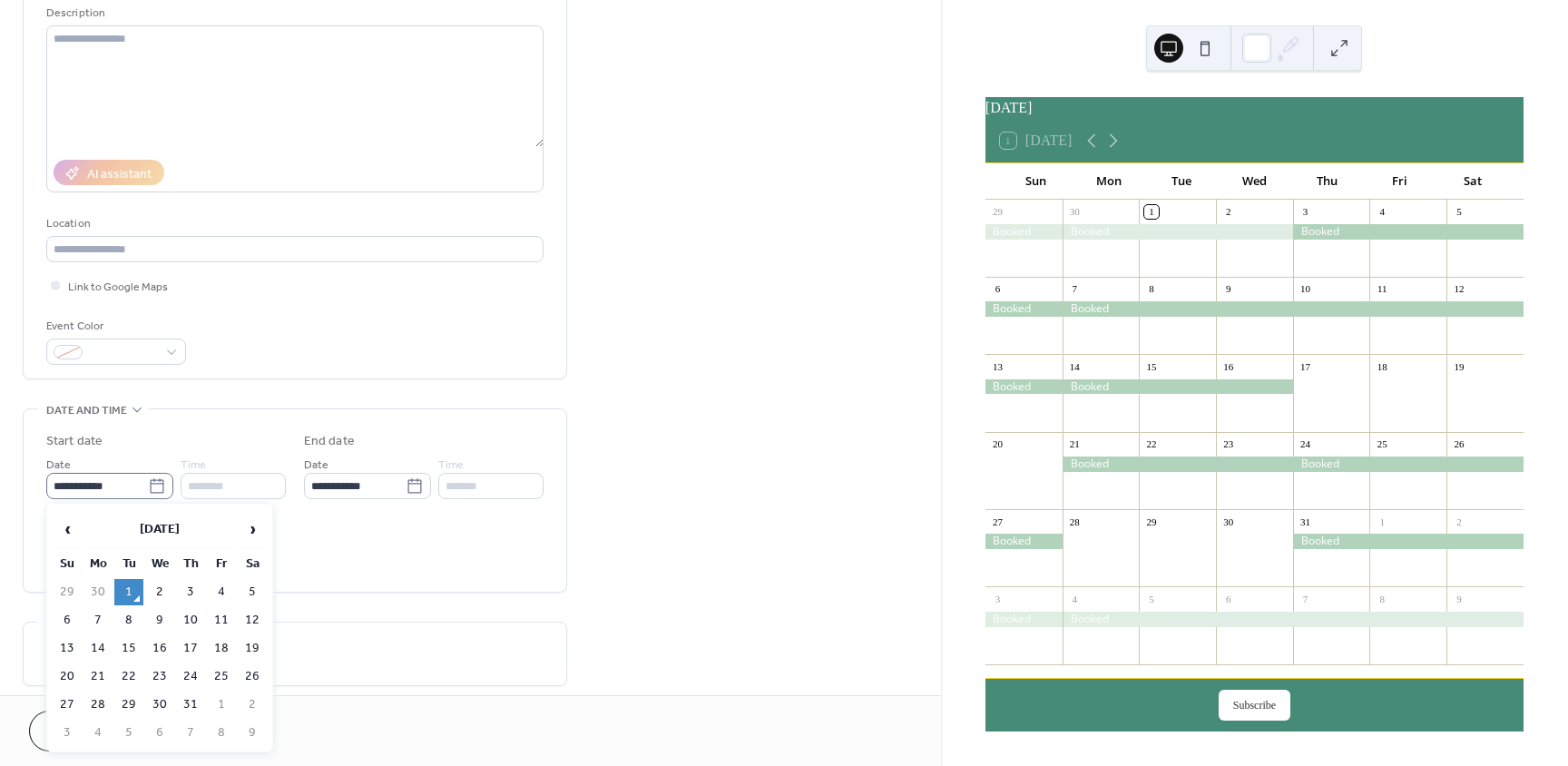 click 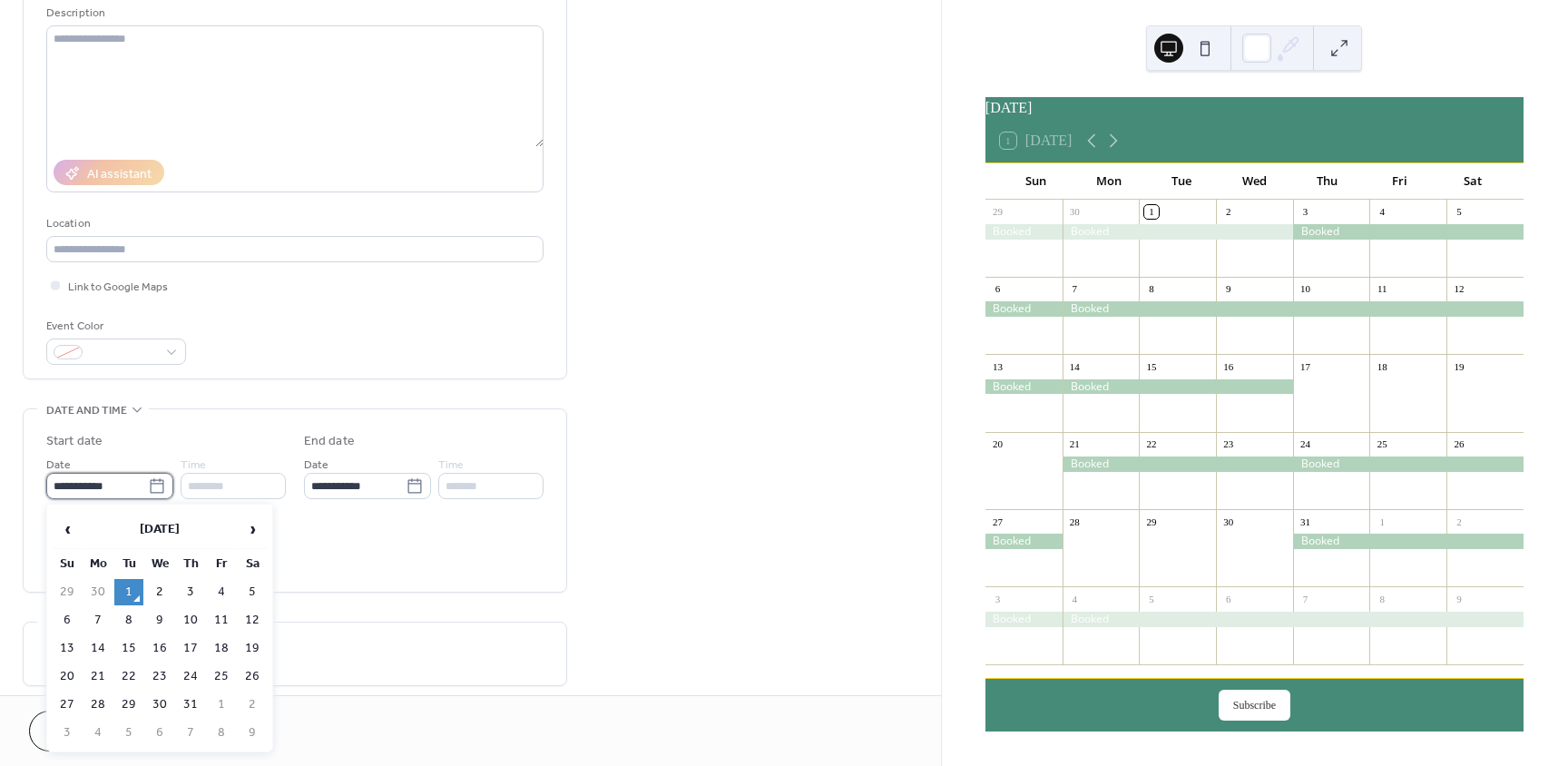 click on "**********" at bounding box center (97, 486) 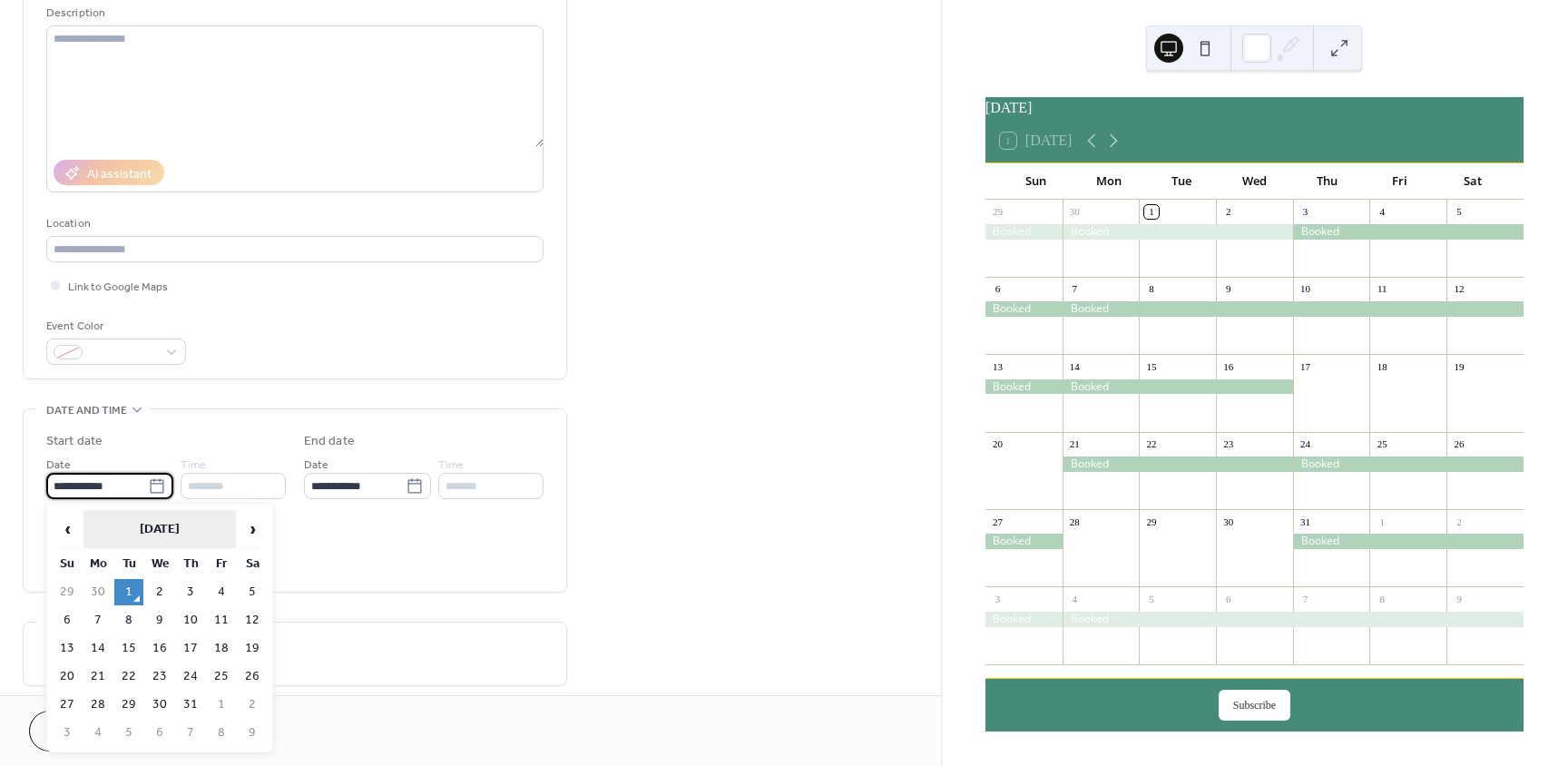 click on "[DATE]" at bounding box center [160, 529] 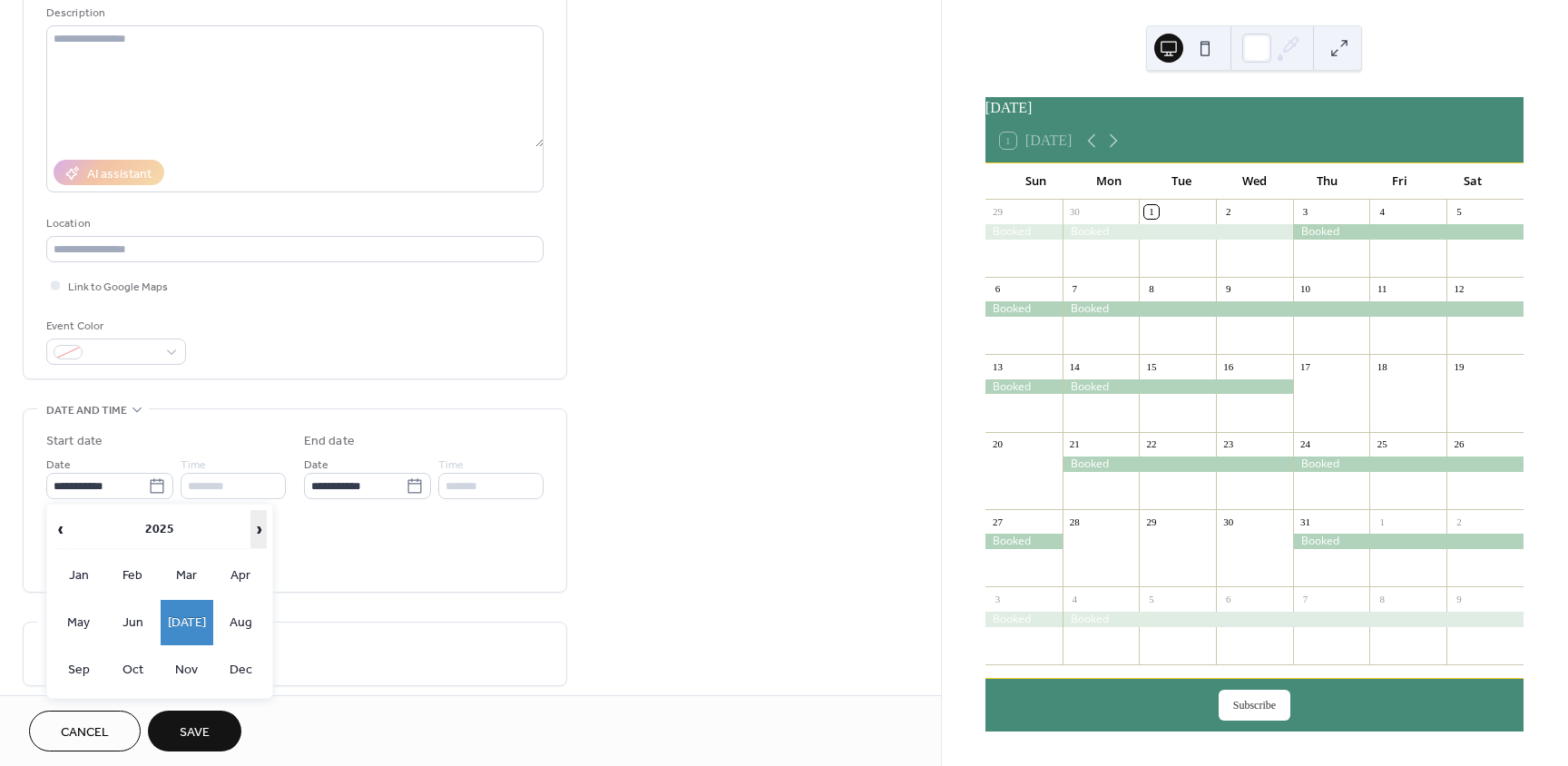 click on "›" at bounding box center [259, 529] 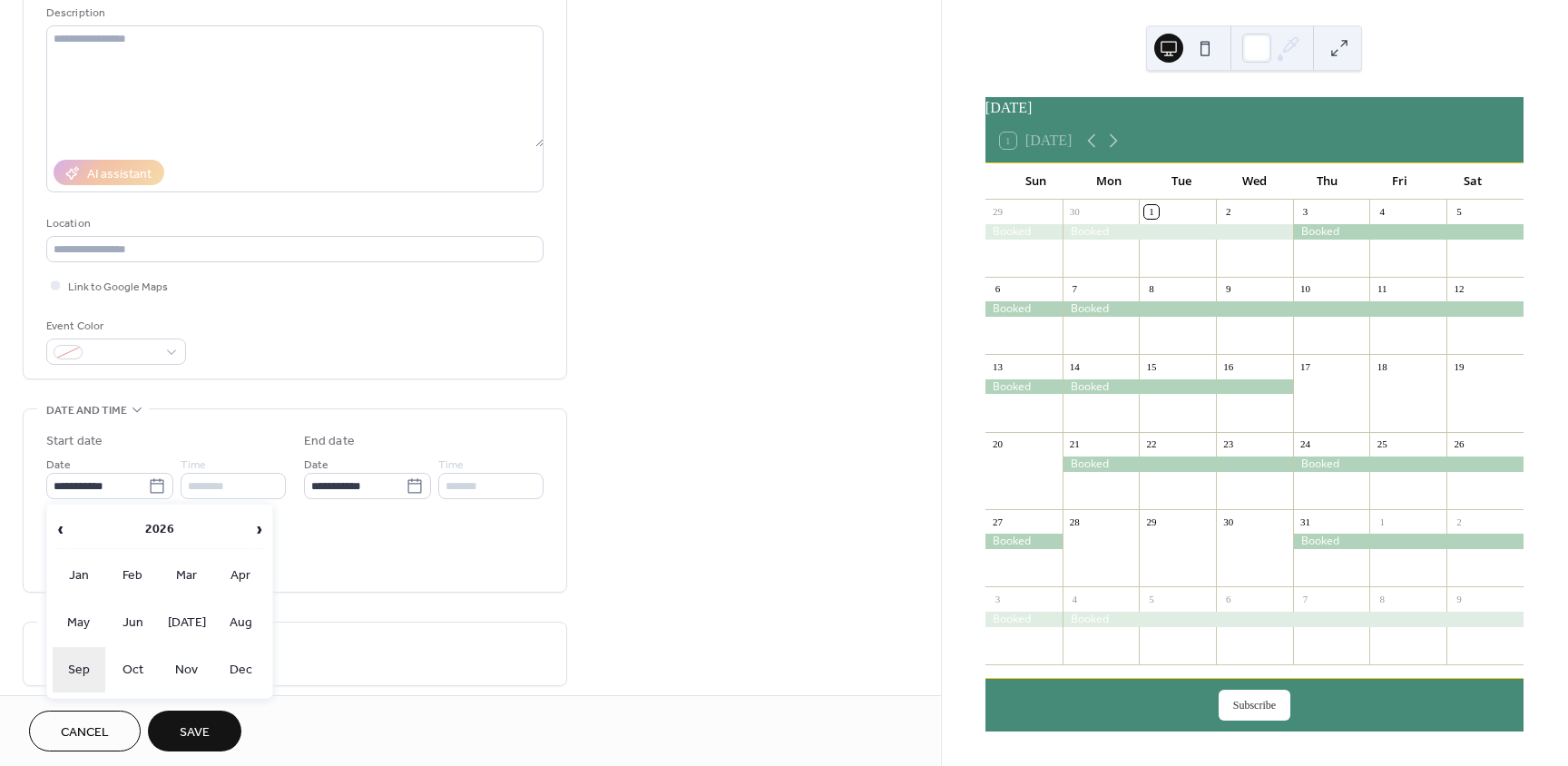 click on "Sep" at bounding box center [79, 670] 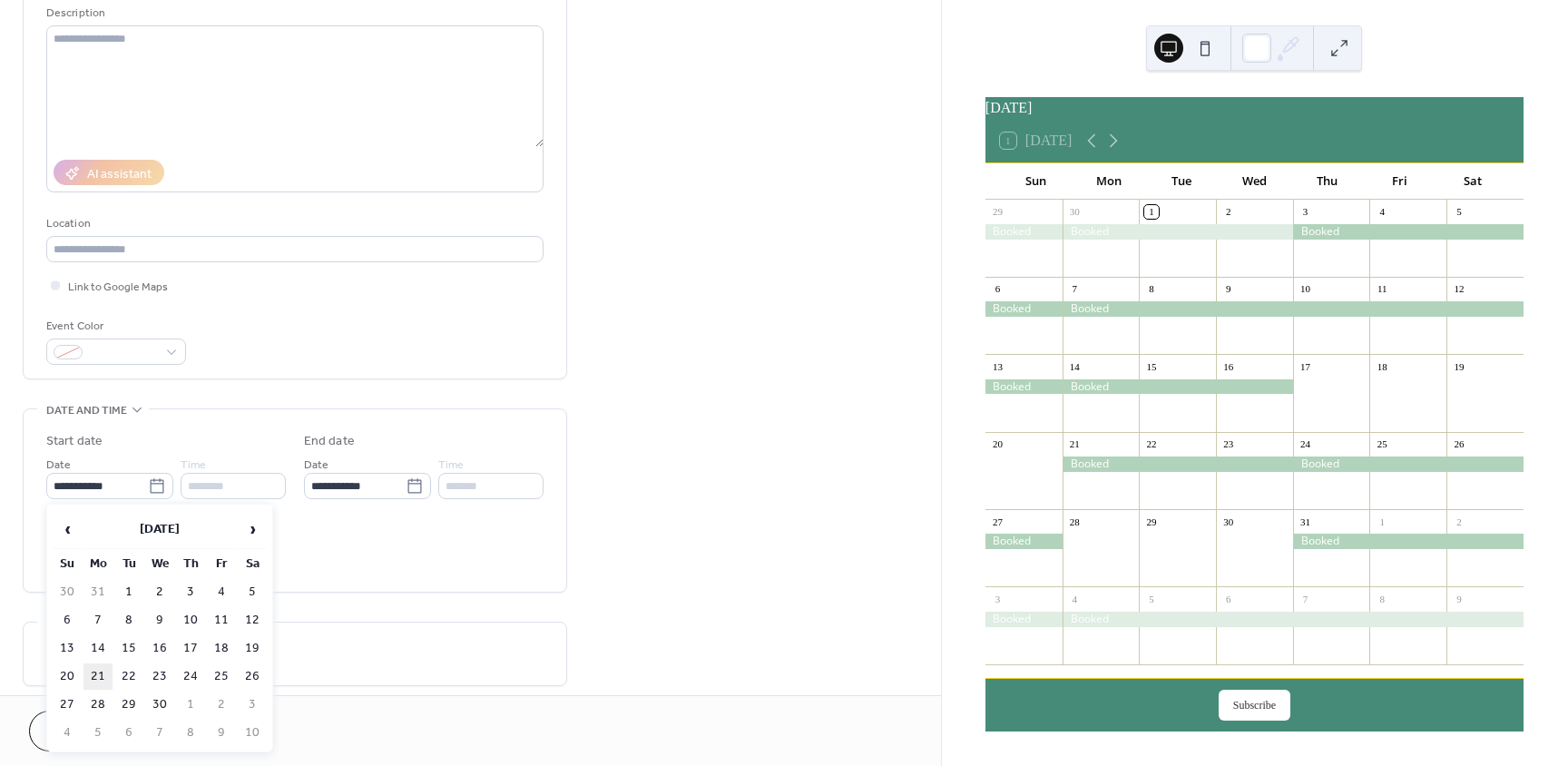 click on "21" at bounding box center [98, 676] 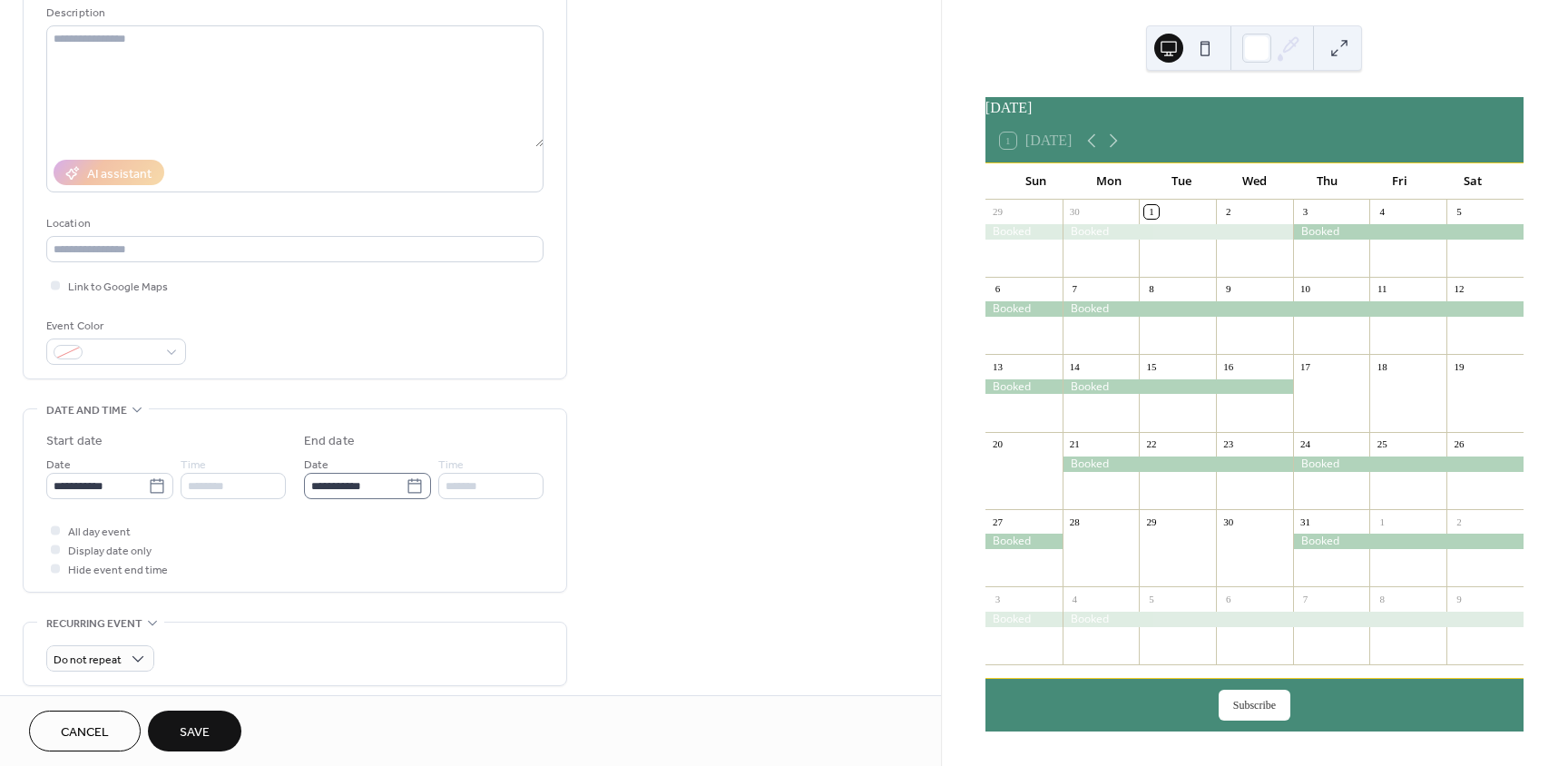 click 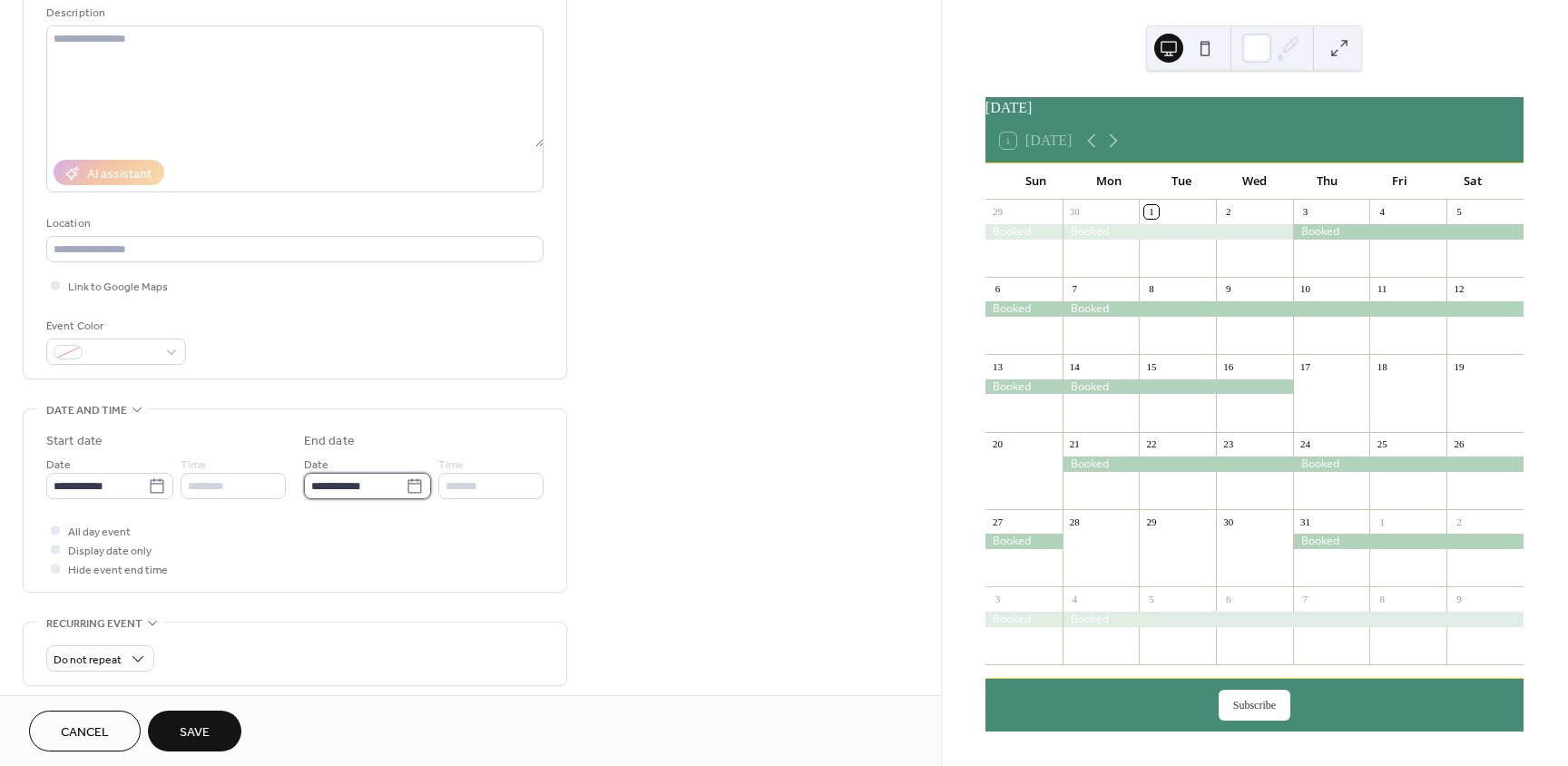 click on "**********" at bounding box center [355, 486] 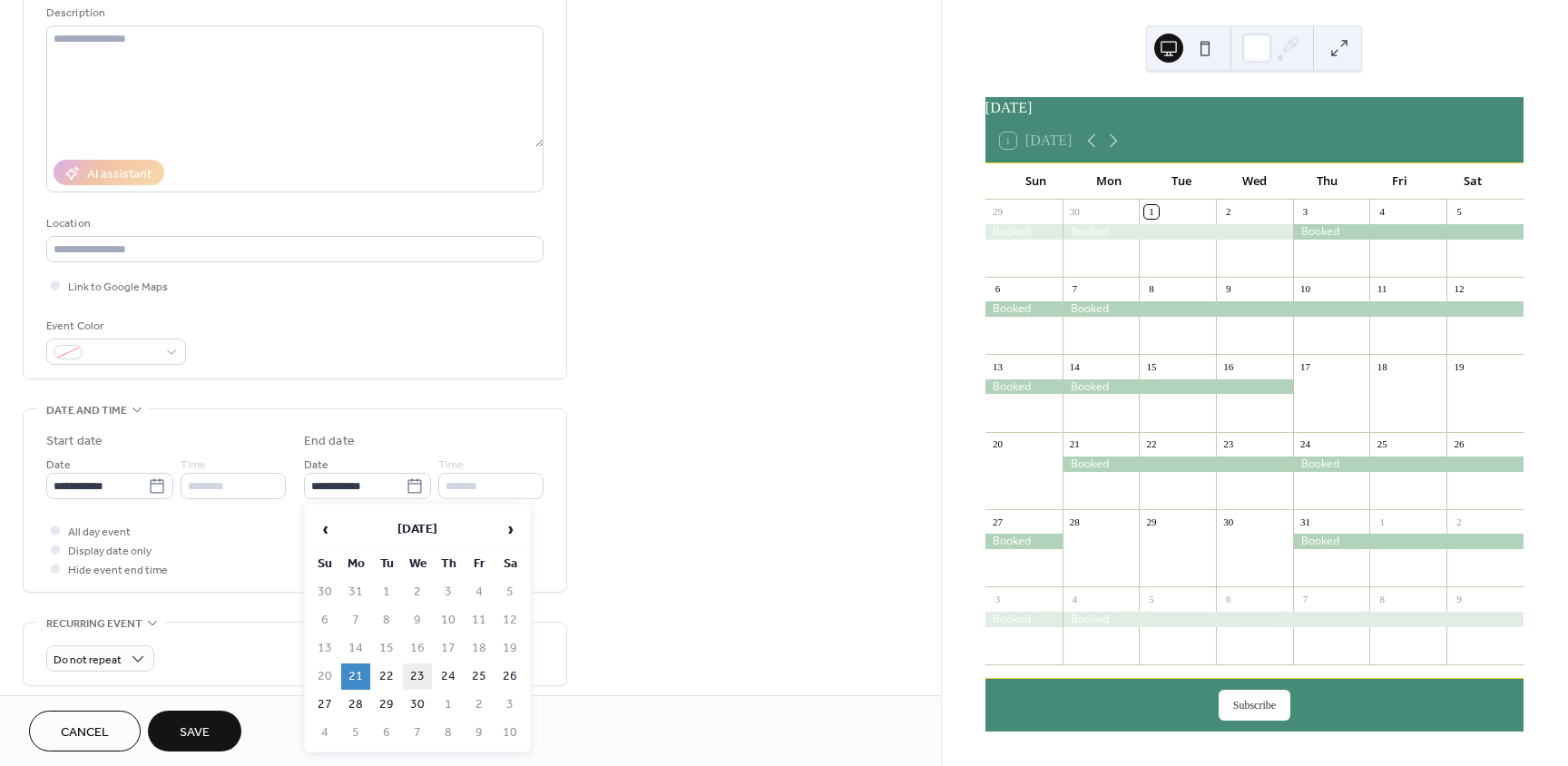 click on "23" at bounding box center (417, 676) 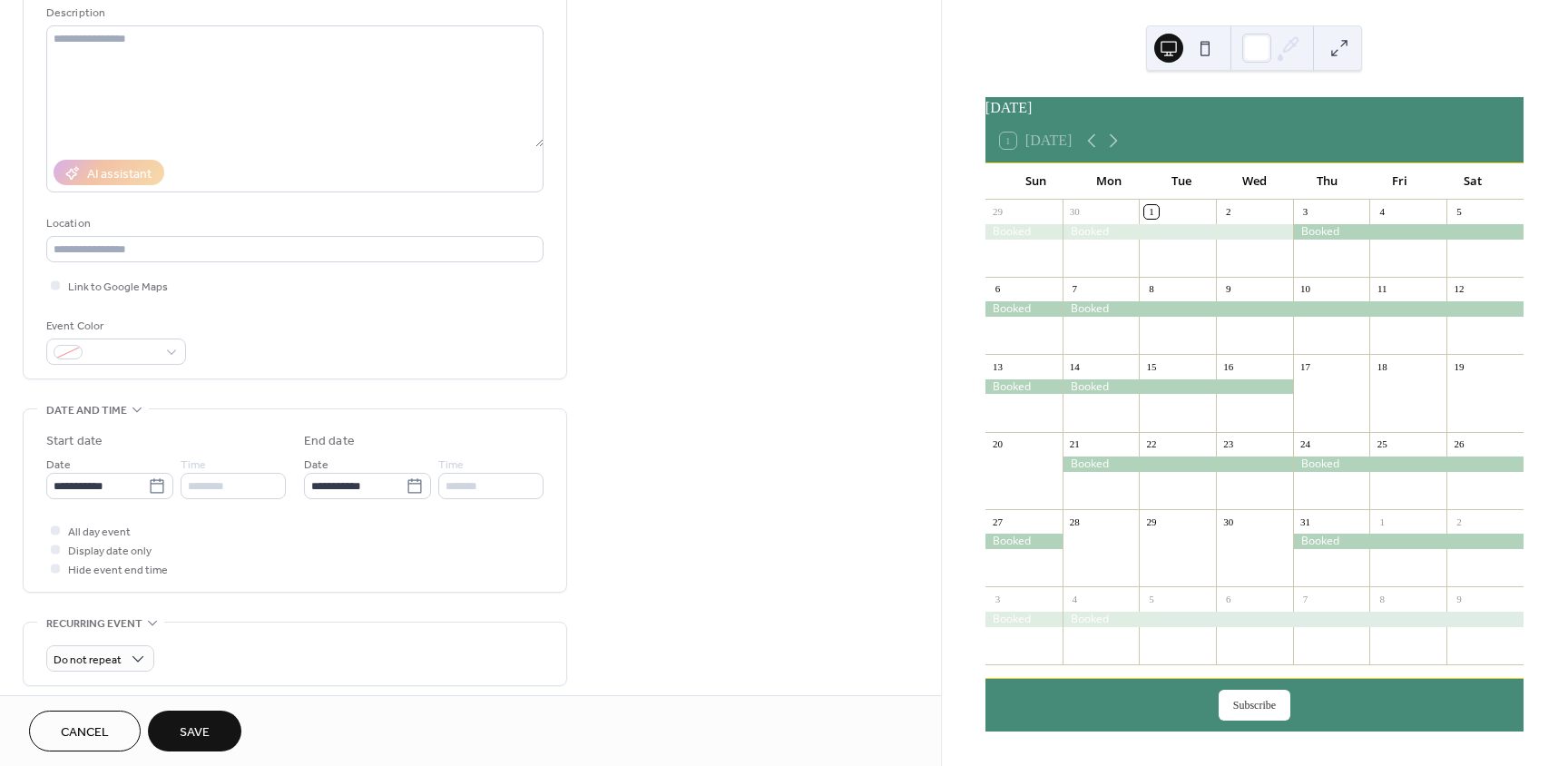 click on "Save" at bounding box center (194, 732) 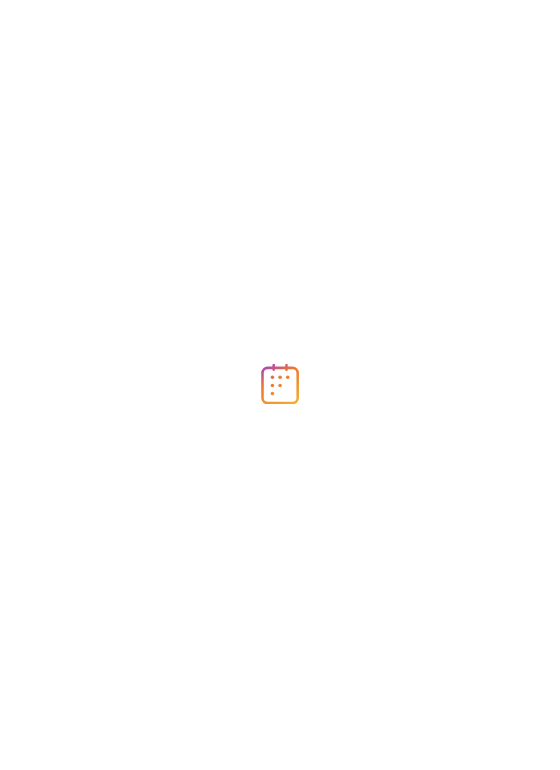scroll, scrollTop: 0, scrollLeft: 0, axis: both 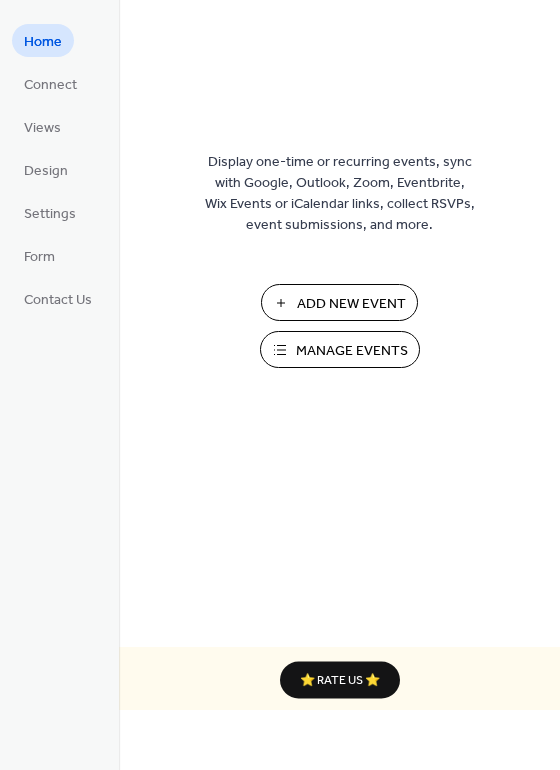 click on "Manage Events" at bounding box center [352, 351] 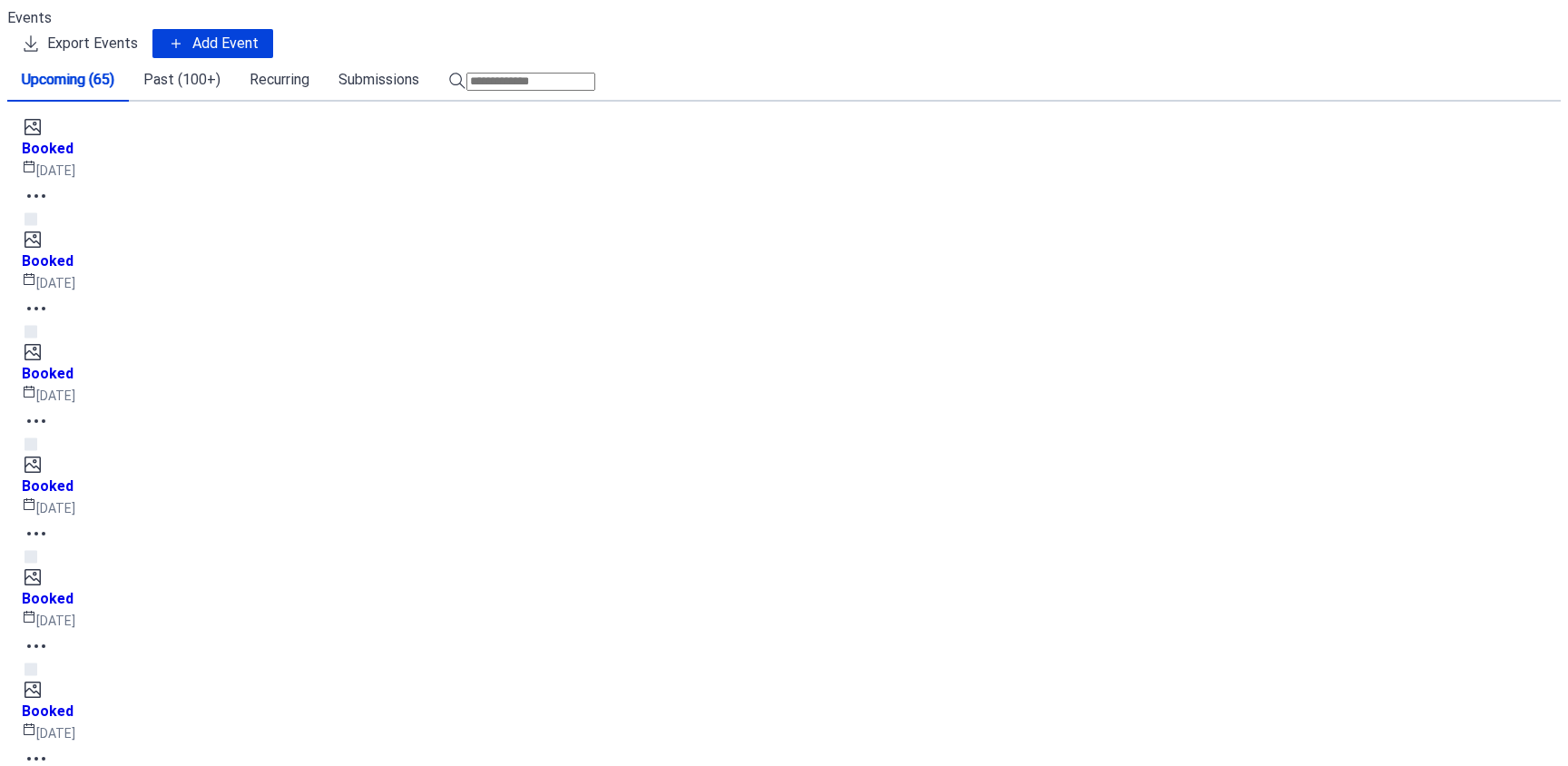 scroll, scrollTop: 0, scrollLeft: 0, axis: both 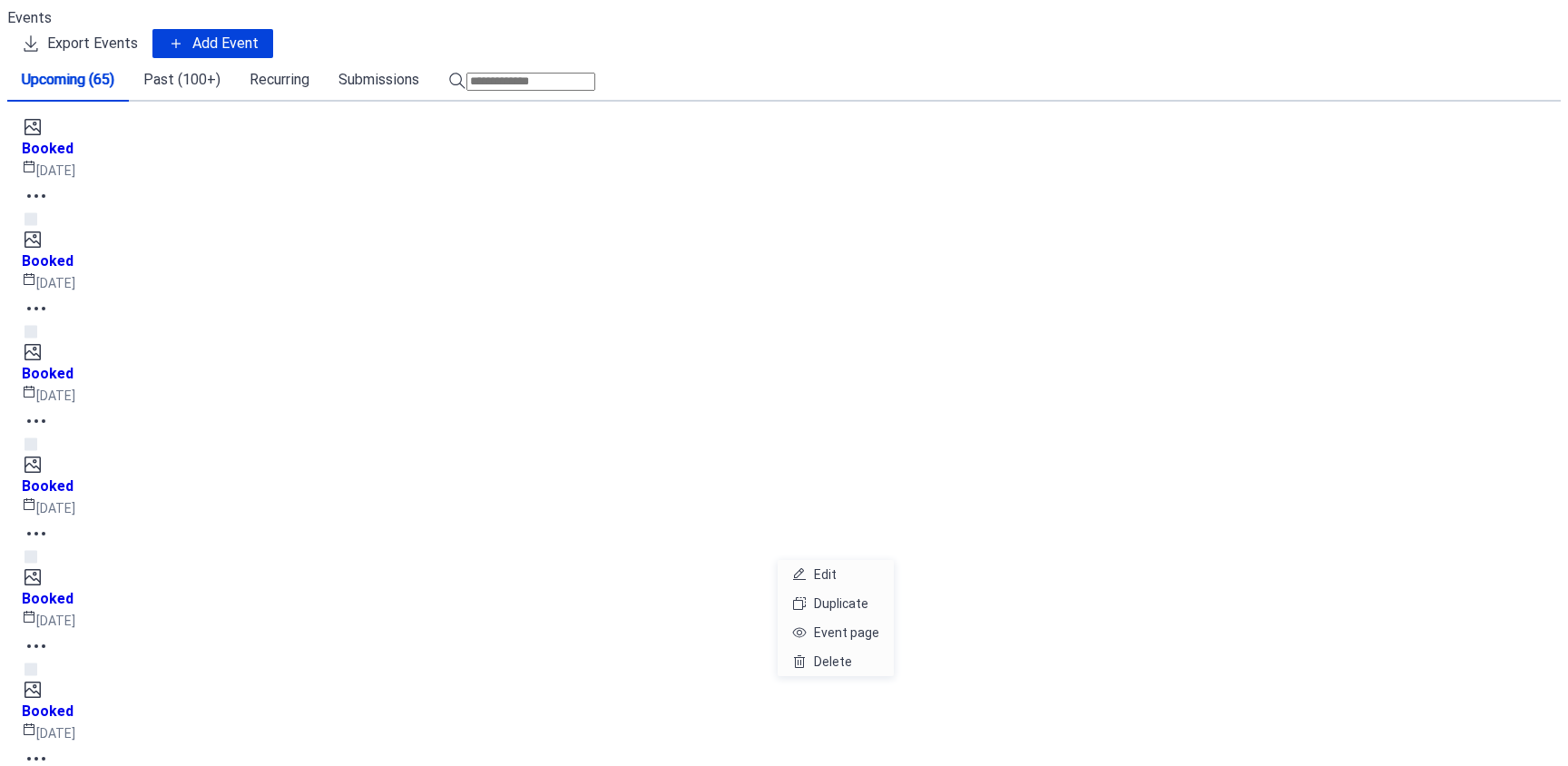 click 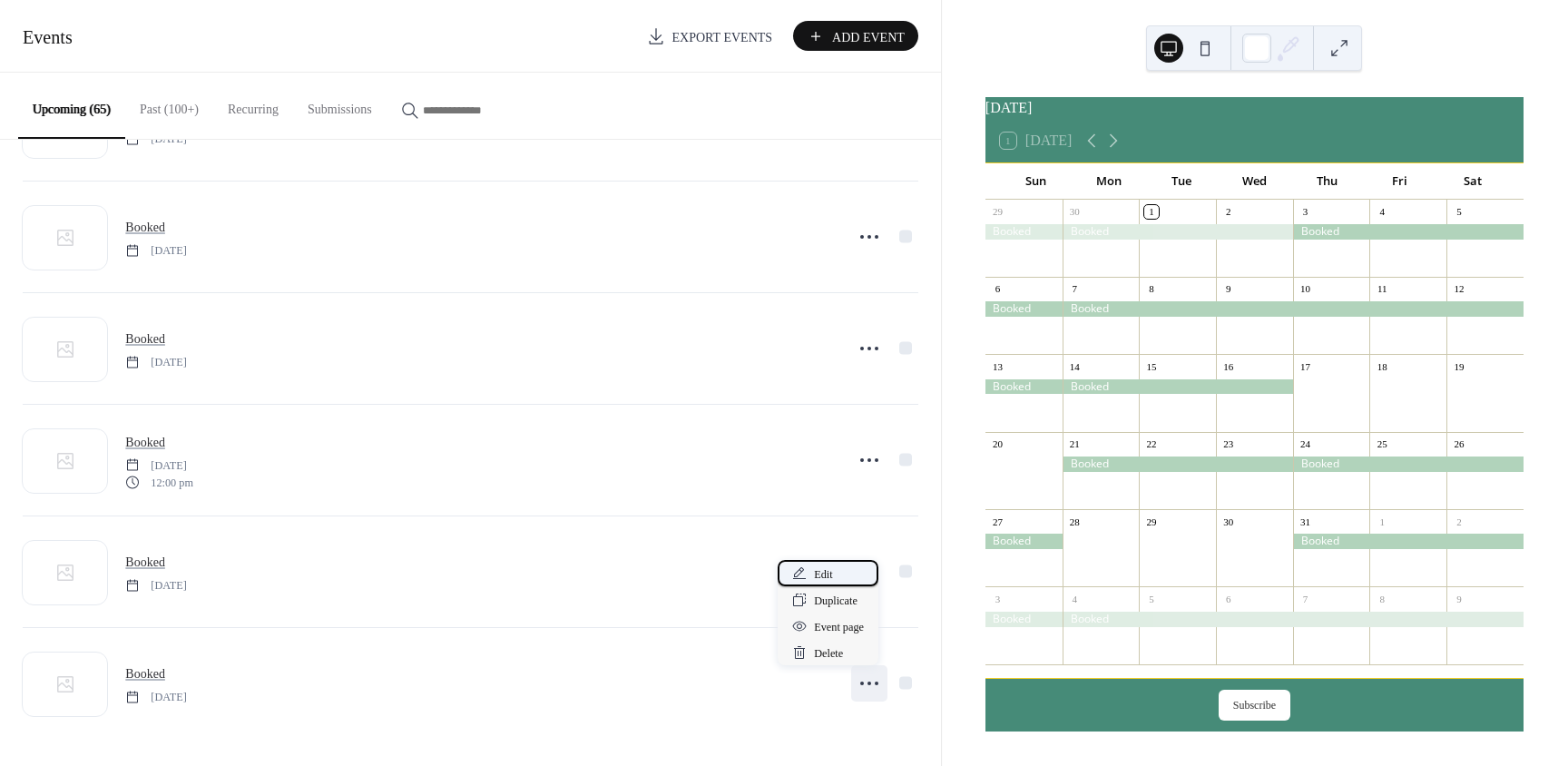 click on "Edit" at bounding box center [823, 574] 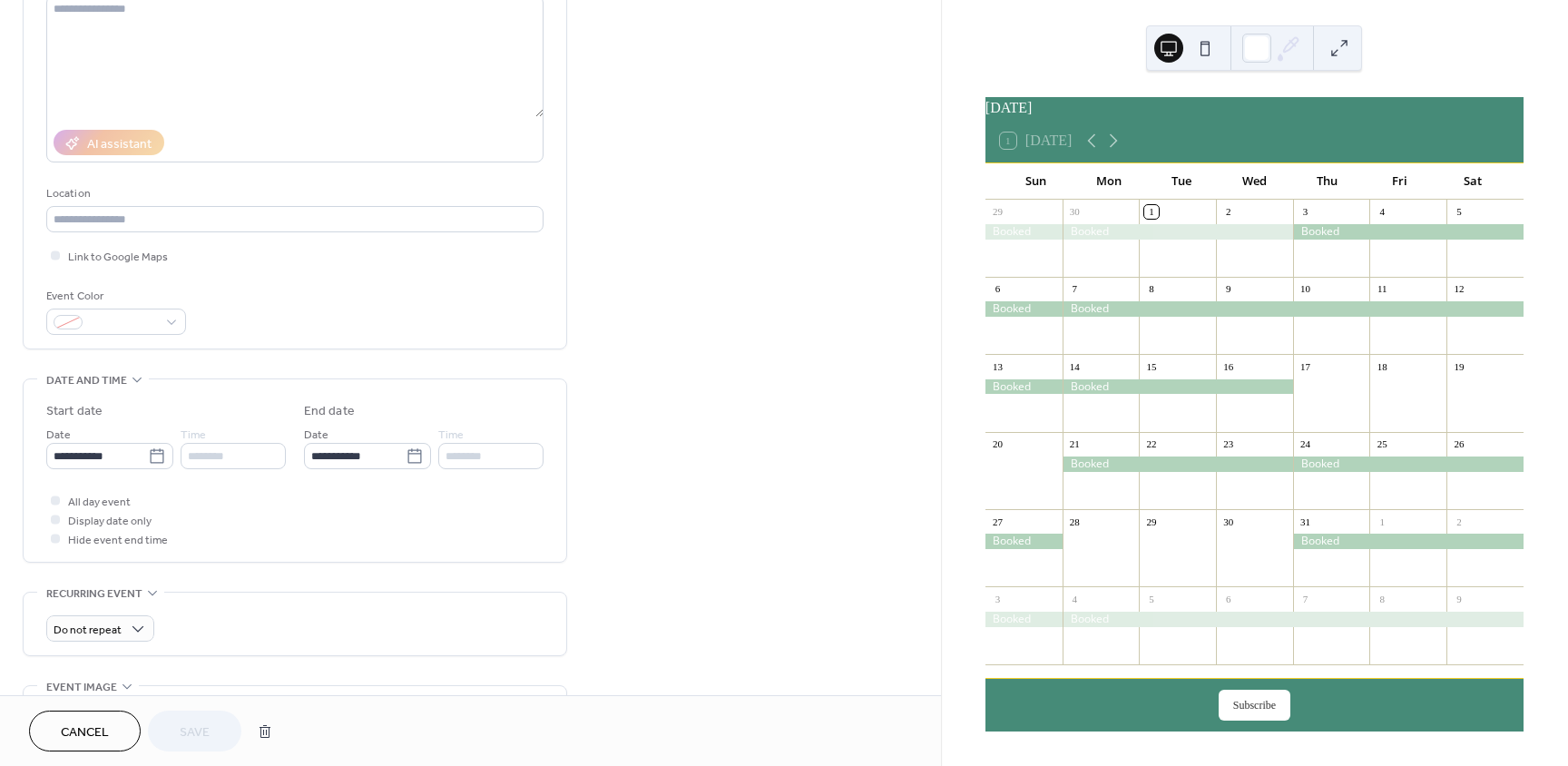 scroll, scrollTop: 272, scrollLeft: 0, axis: vertical 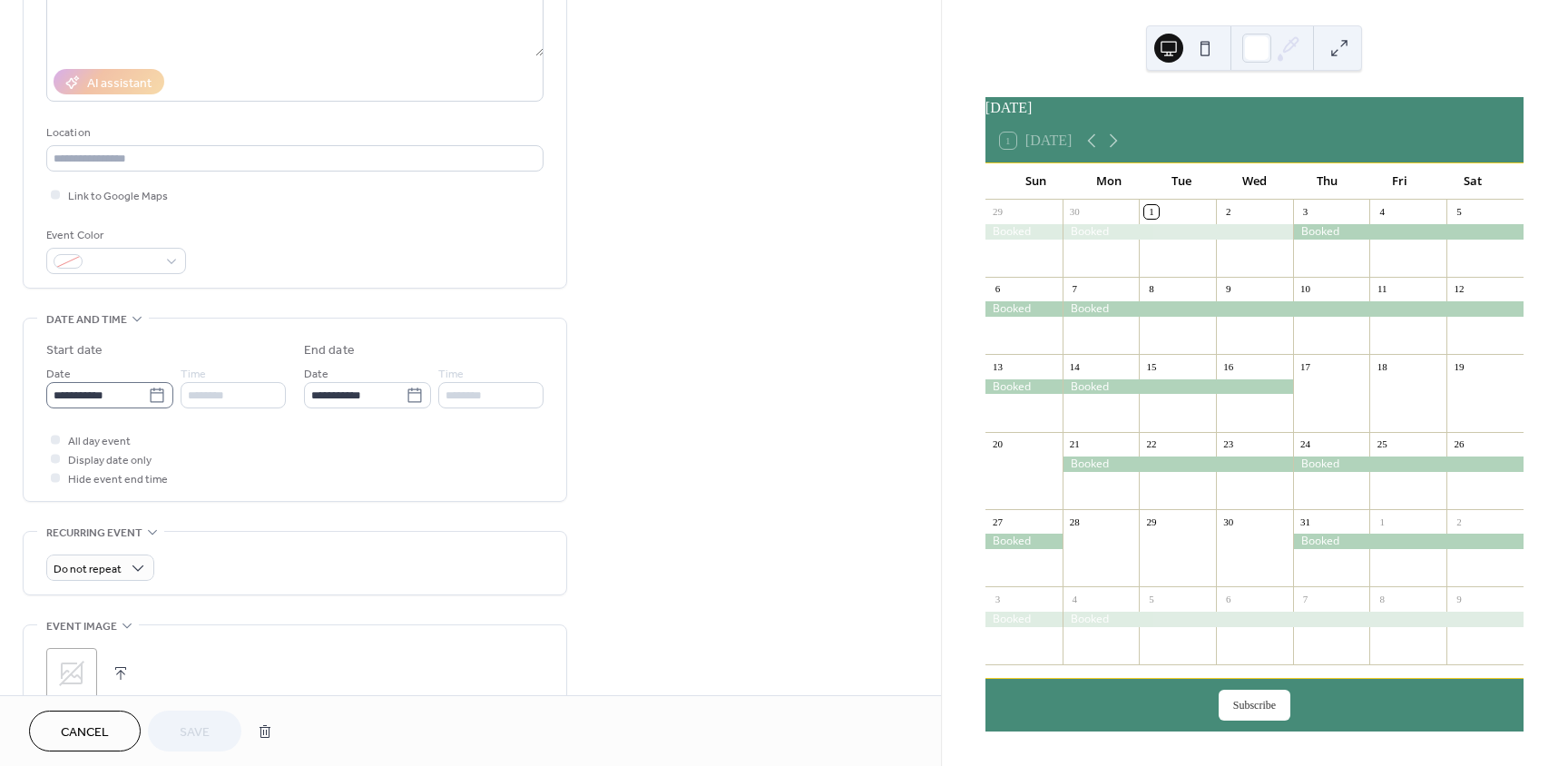 click 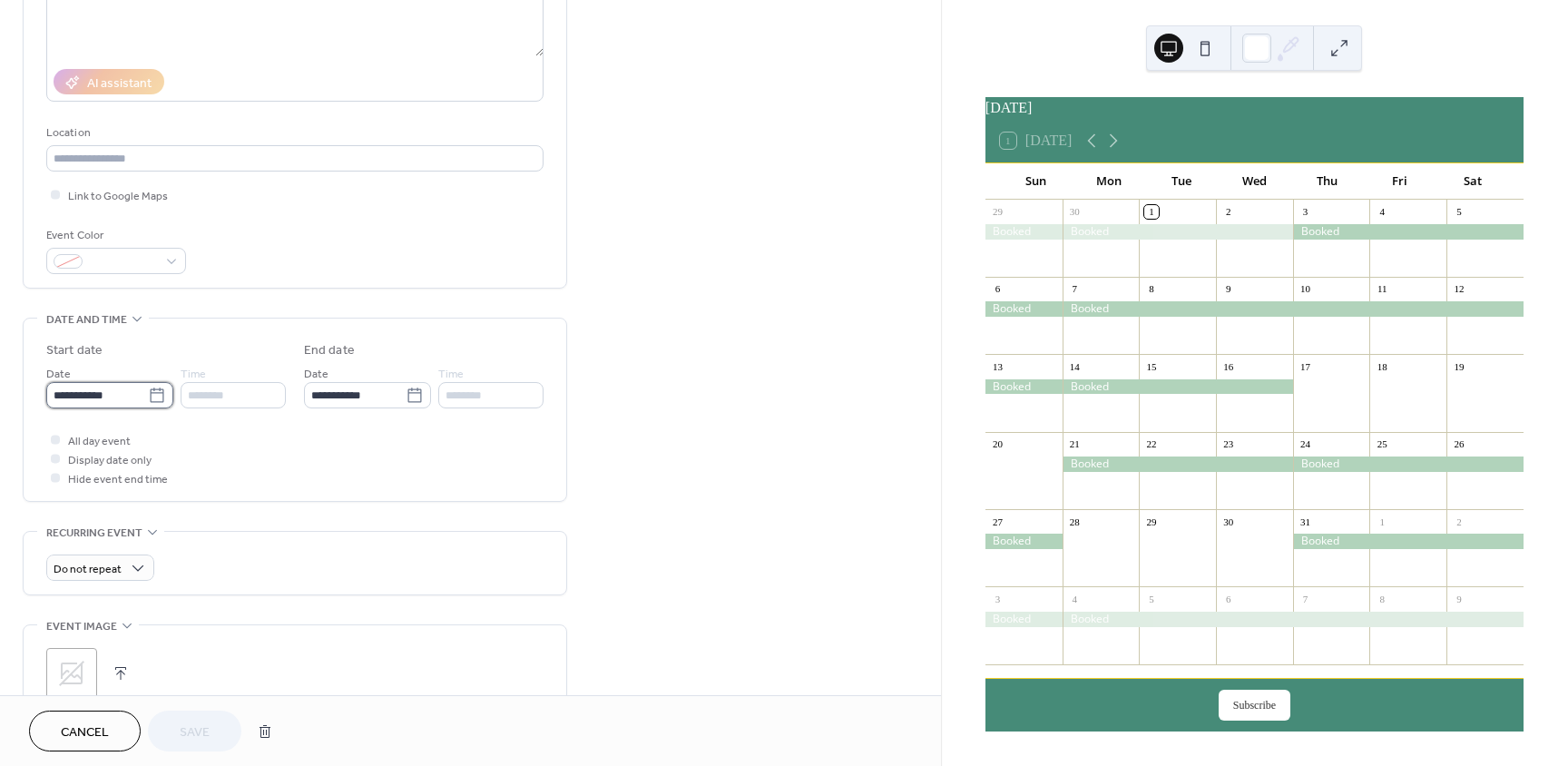 click on "**********" at bounding box center [97, 395] 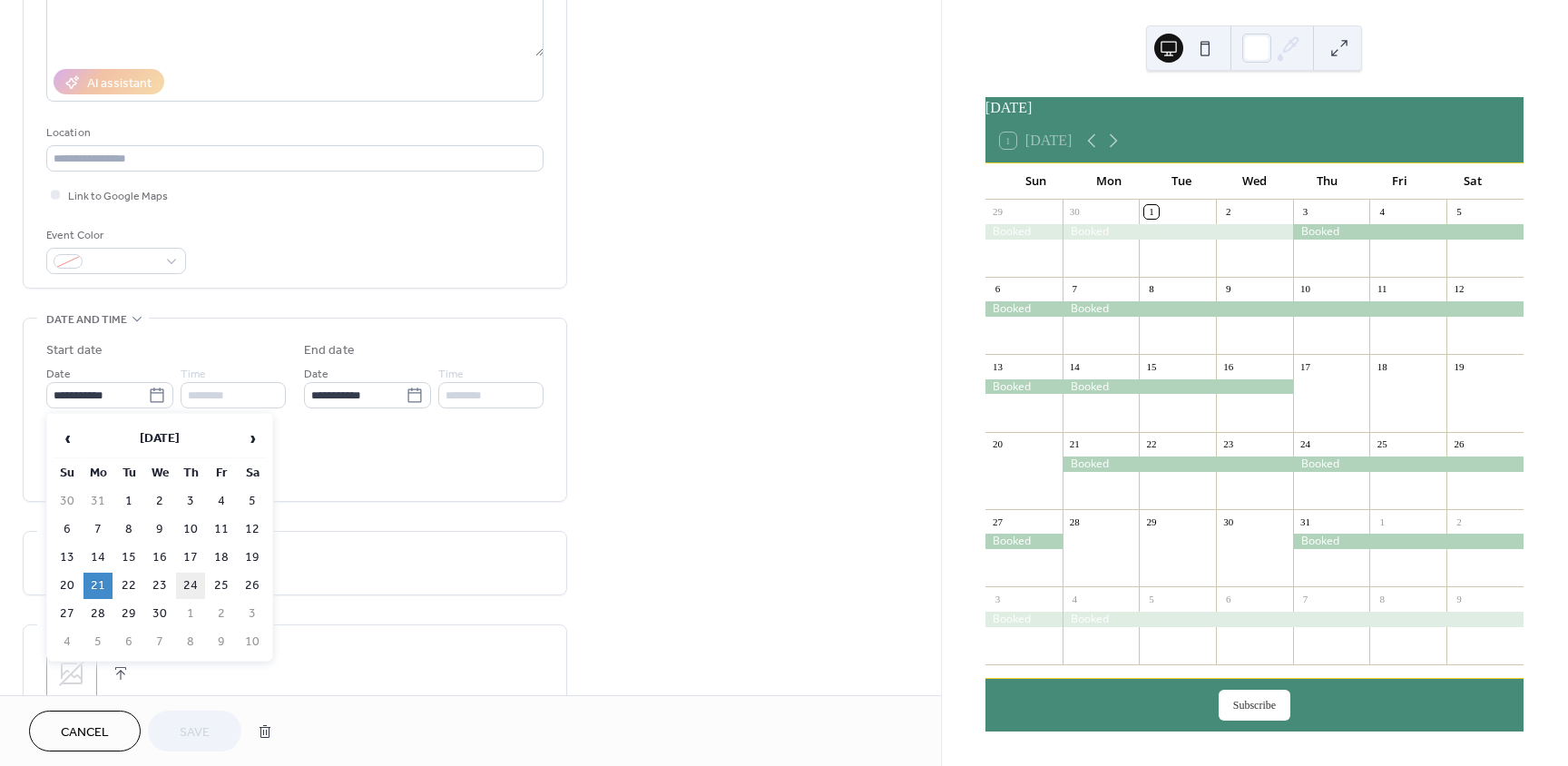 click on "24" at bounding box center (191, 585) 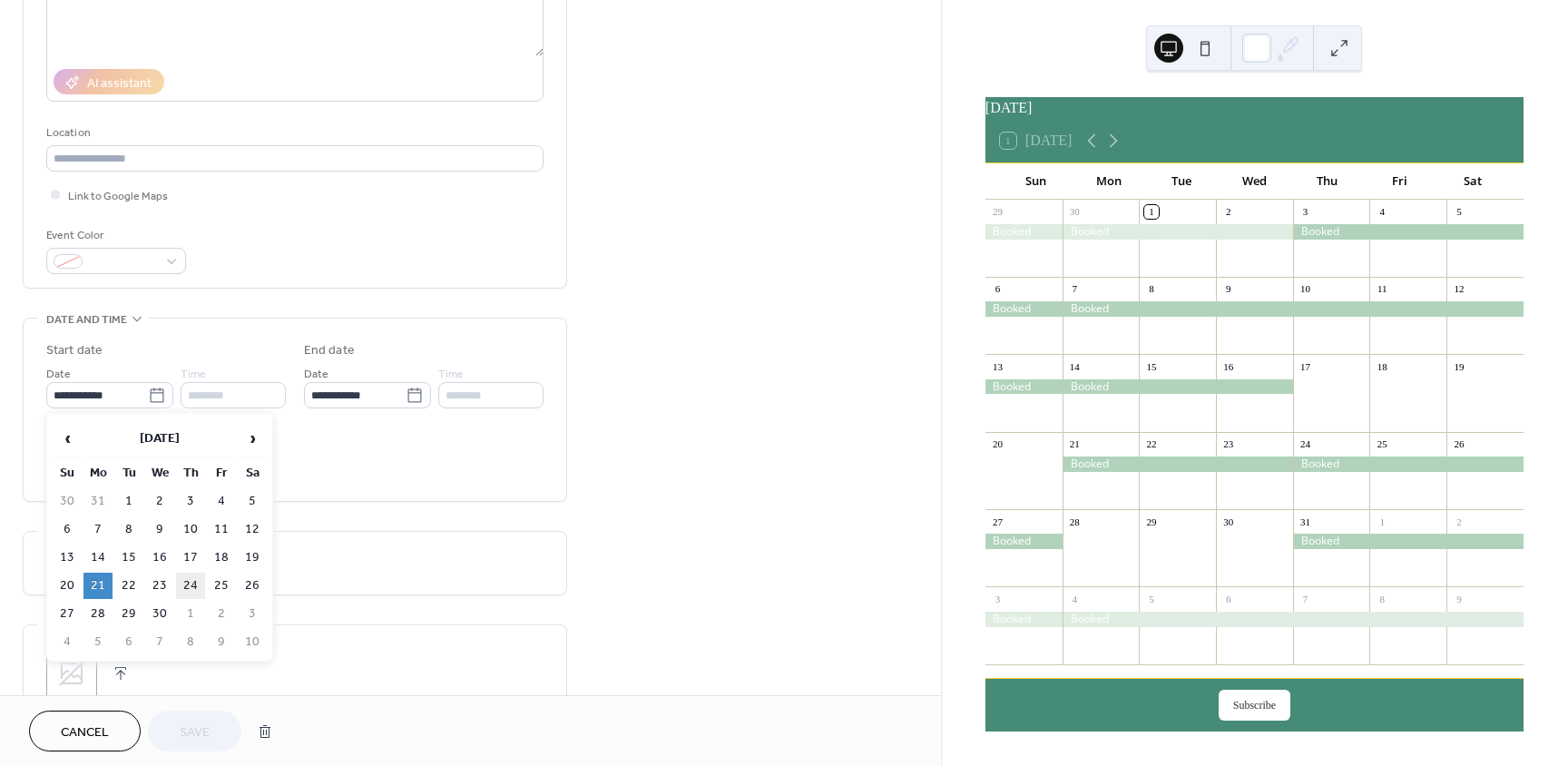 type on "**********" 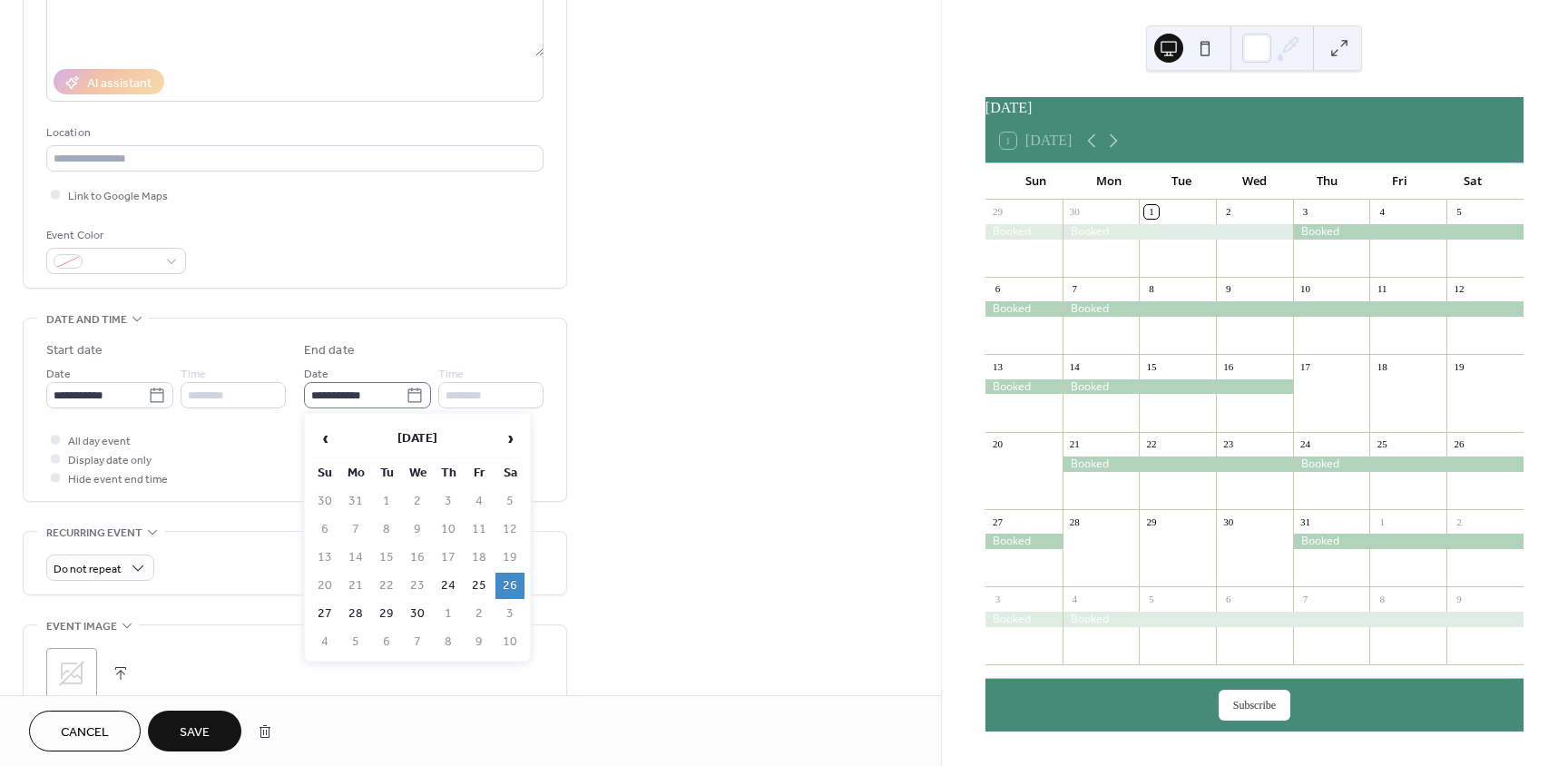 click 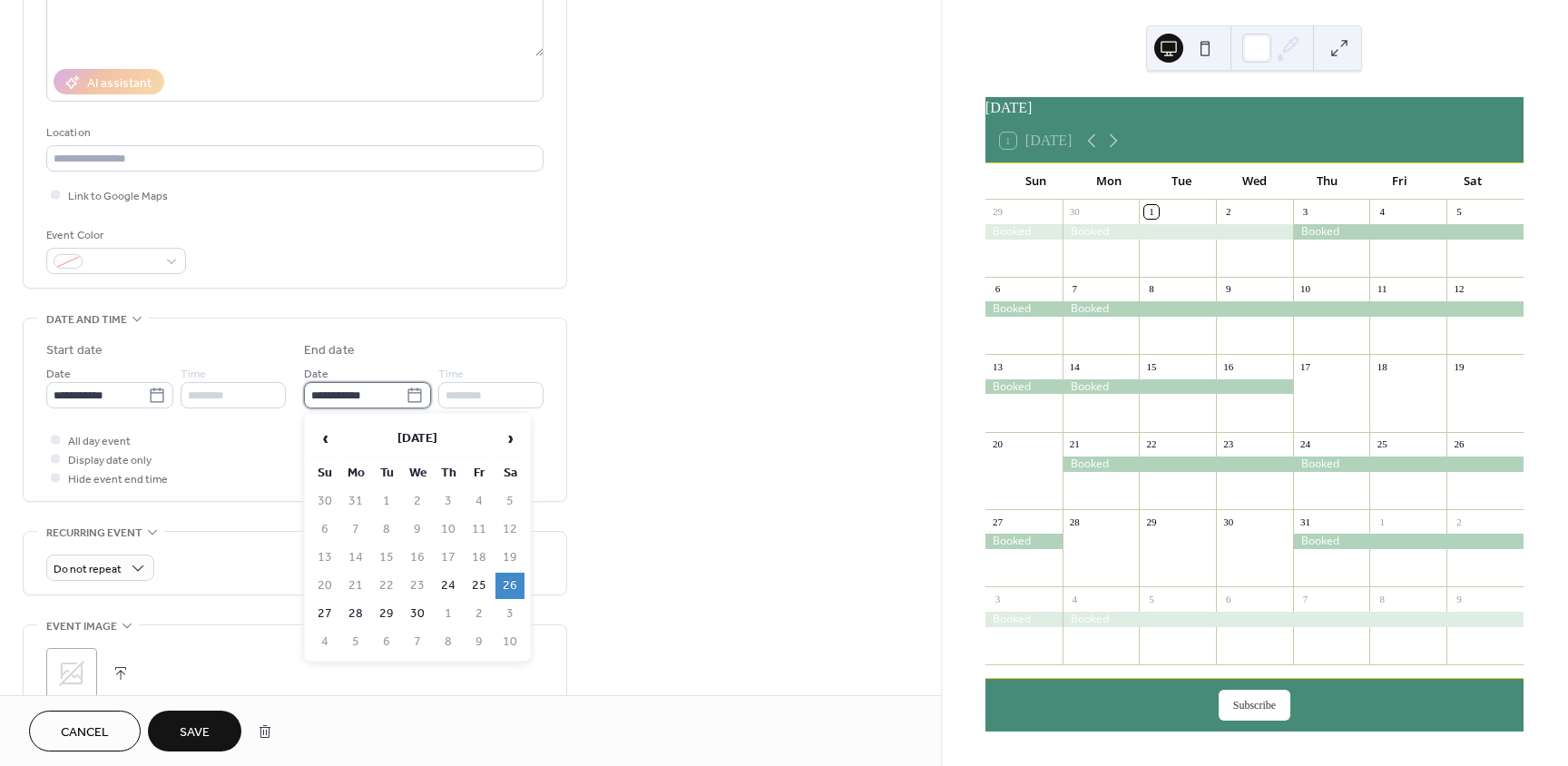 click on "**********" at bounding box center (355, 395) 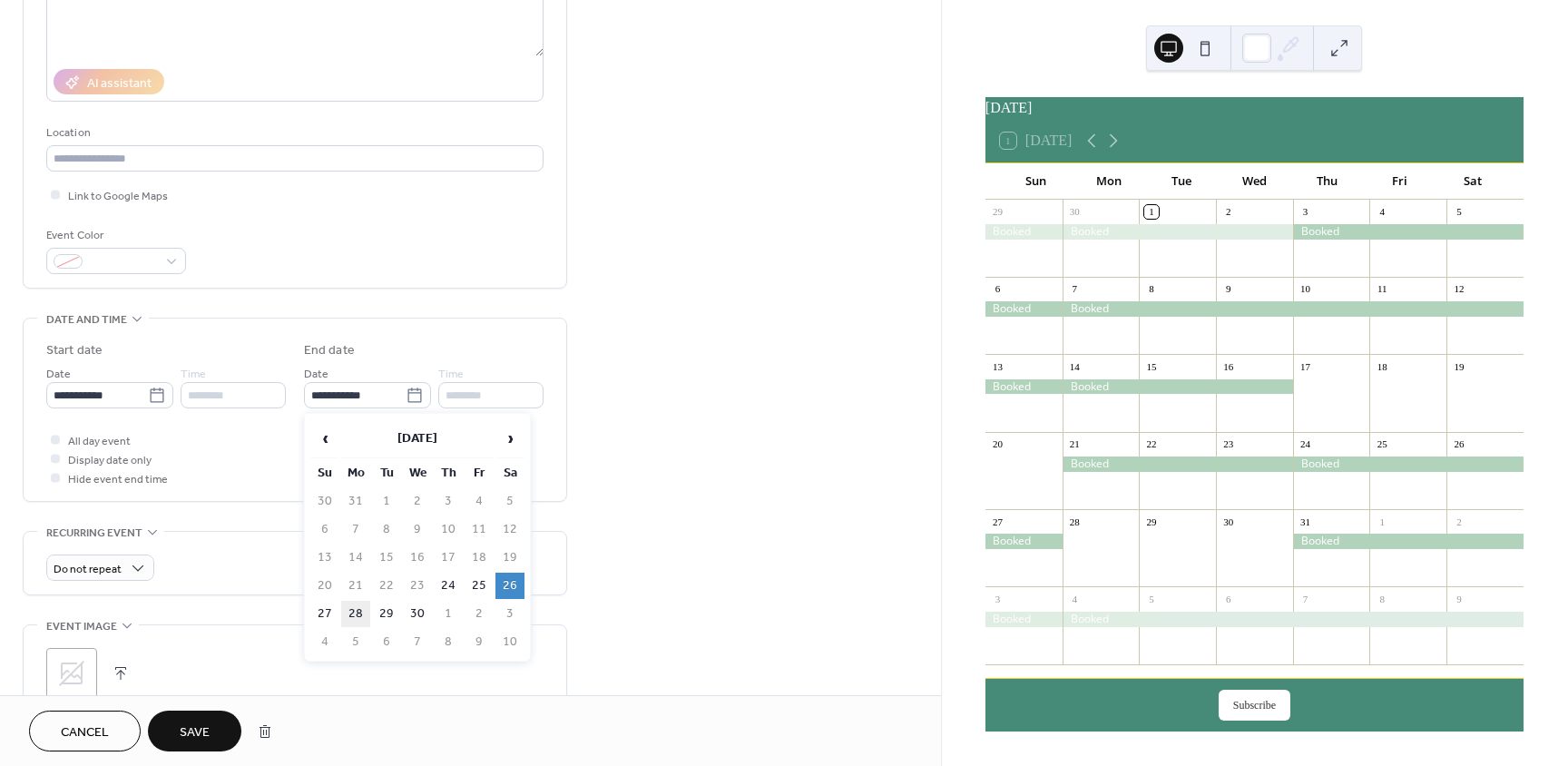 click on "28" at bounding box center [356, 614] 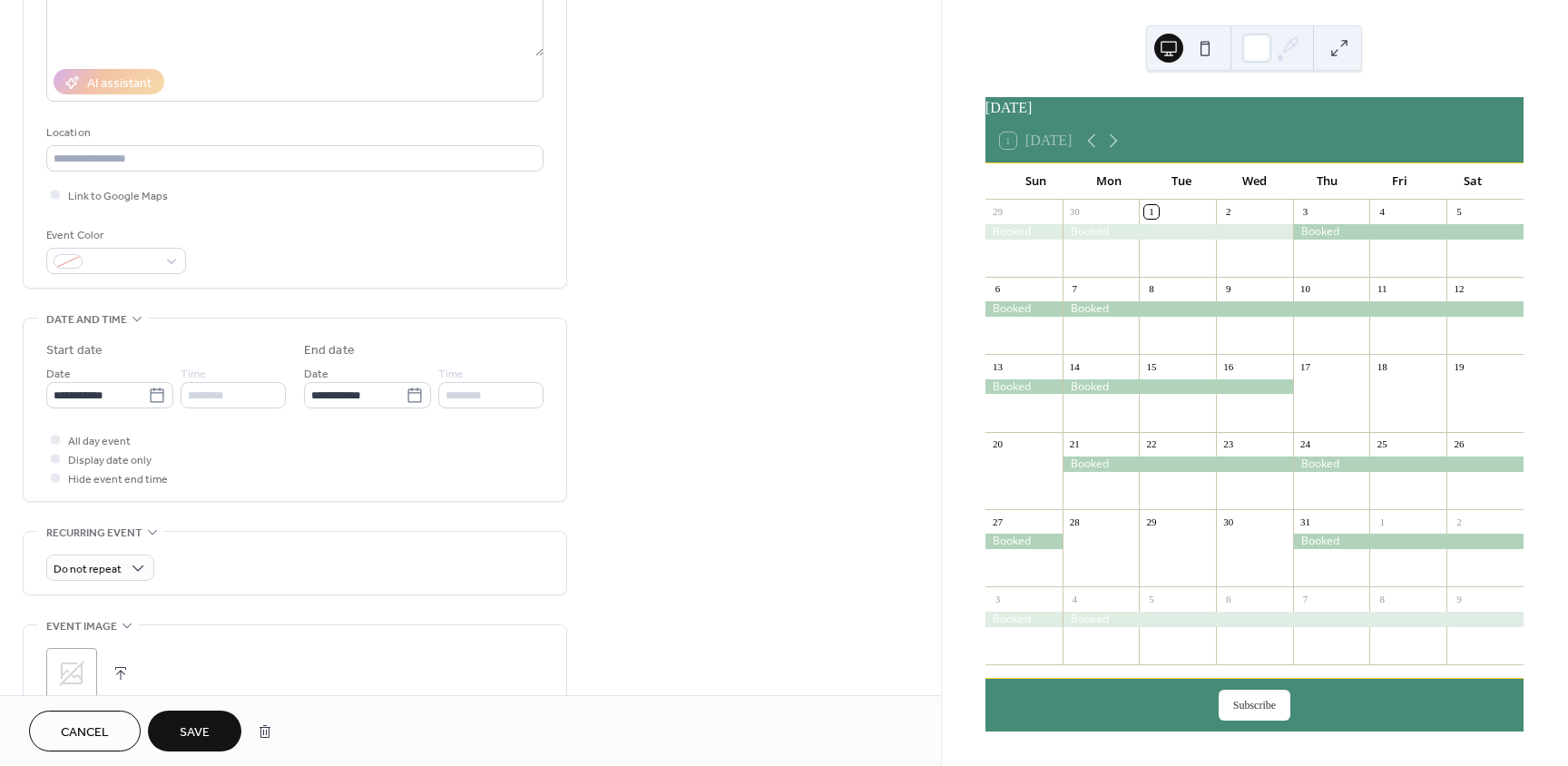 click on "Save" at bounding box center (194, 732) 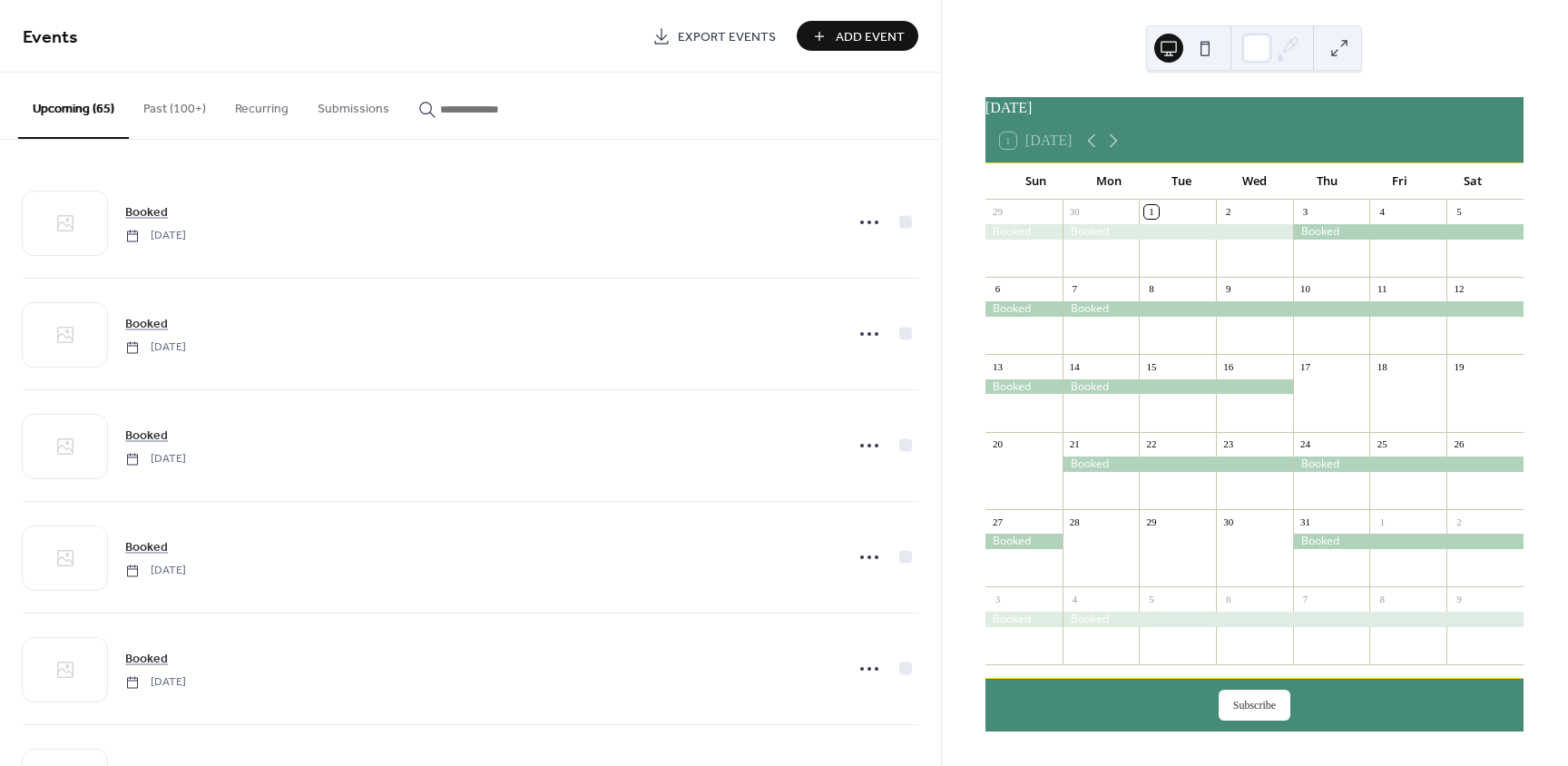 scroll, scrollTop: 454, scrollLeft: 0, axis: vertical 